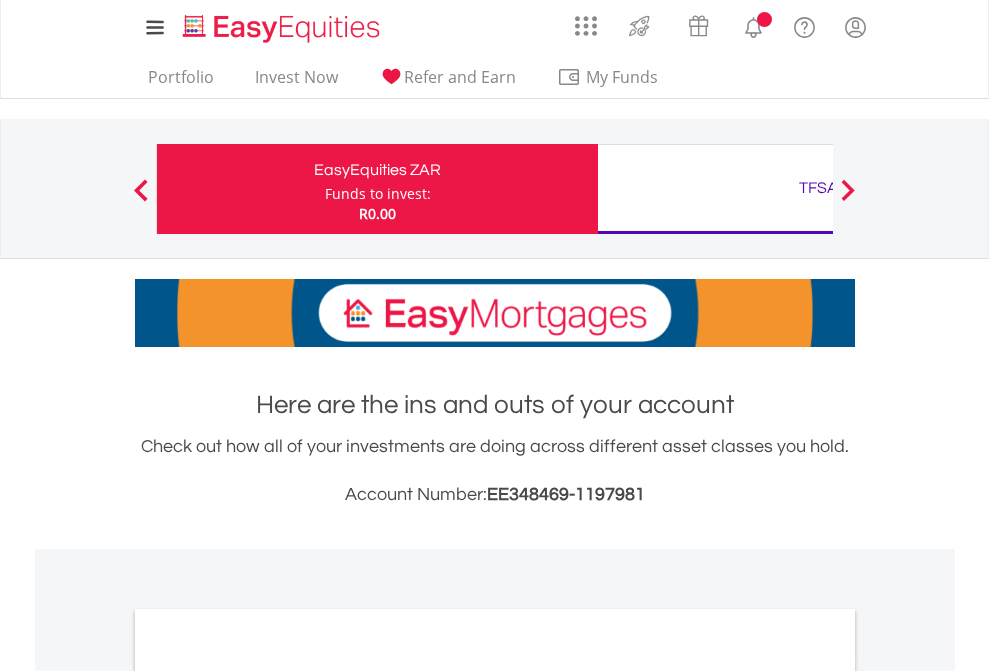 scroll, scrollTop: 0, scrollLeft: 0, axis: both 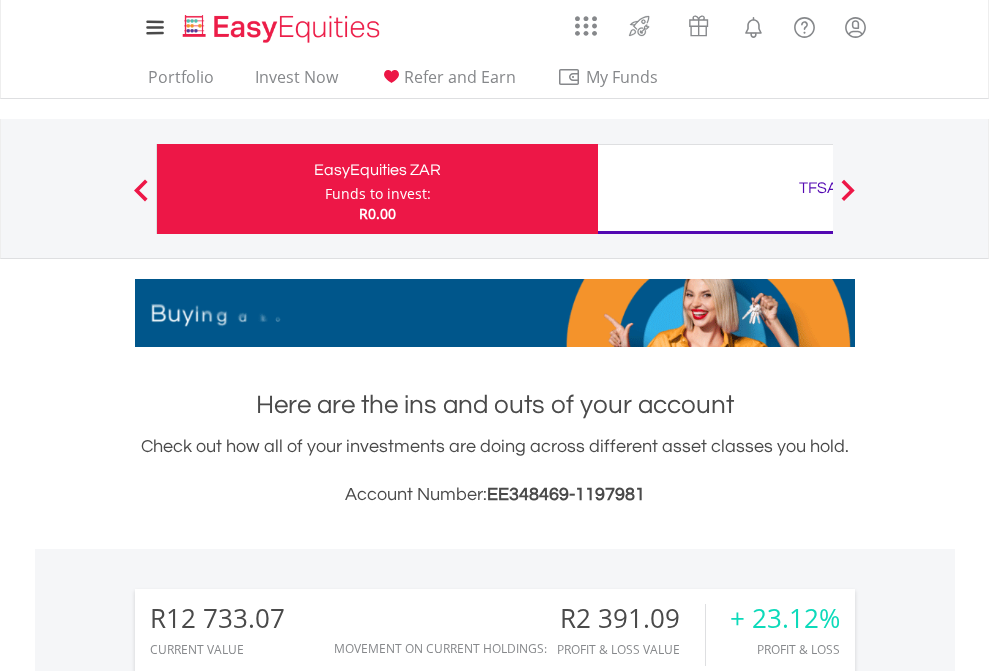 click on "Funds to invest:" at bounding box center (378, 194) 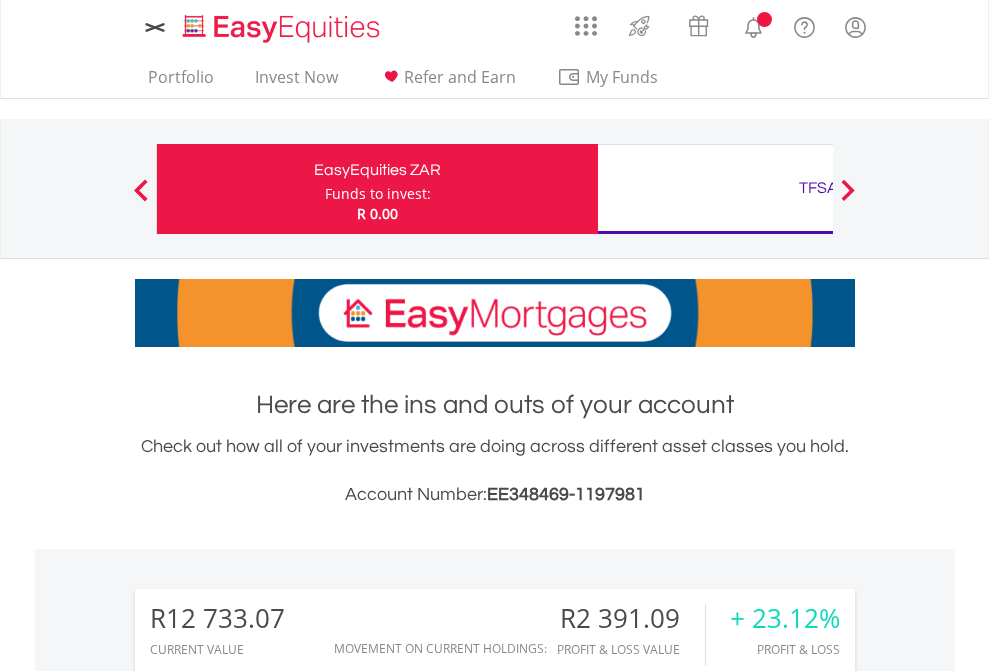 scroll, scrollTop: 0, scrollLeft: 0, axis: both 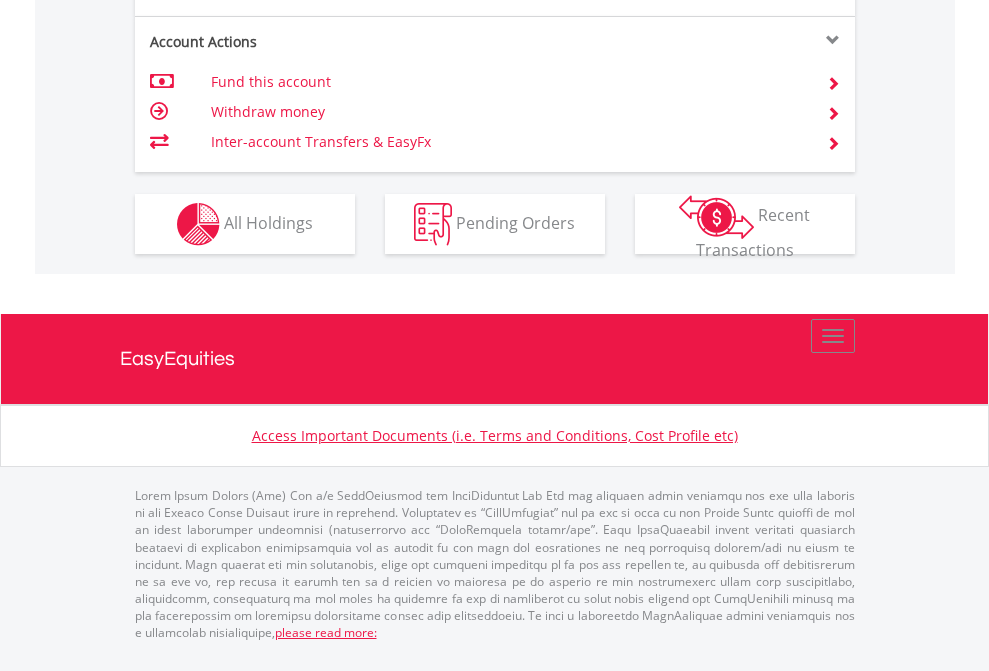 click on "Investment types" at bounding box center [706, -337] 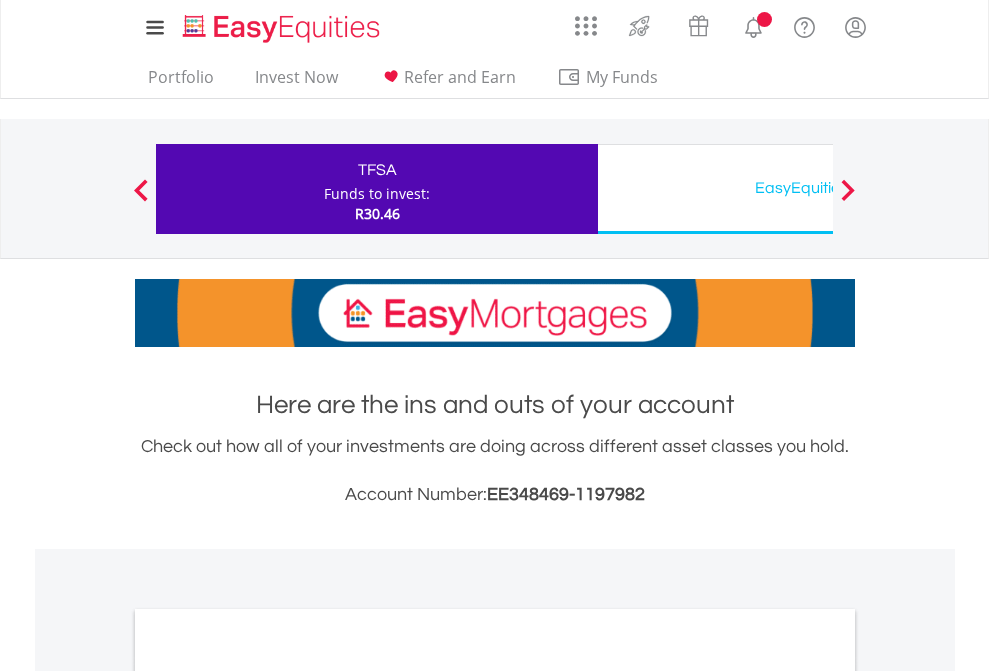 scroll, scrollTop: 0, scrollLeft: 0, axis: both 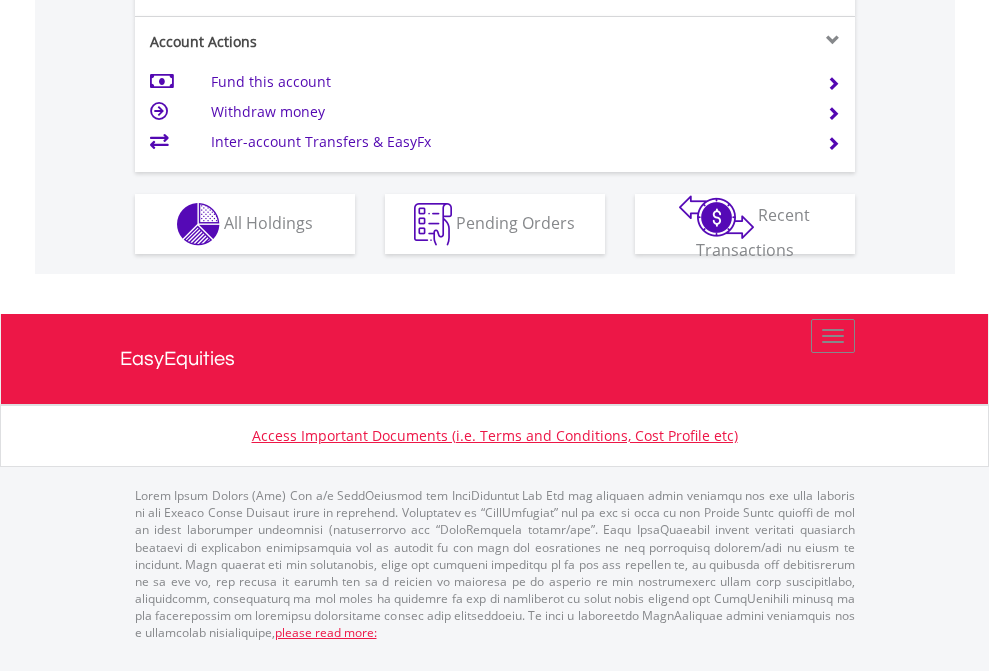 click on "Investment types" at bounding box center [706, -337] 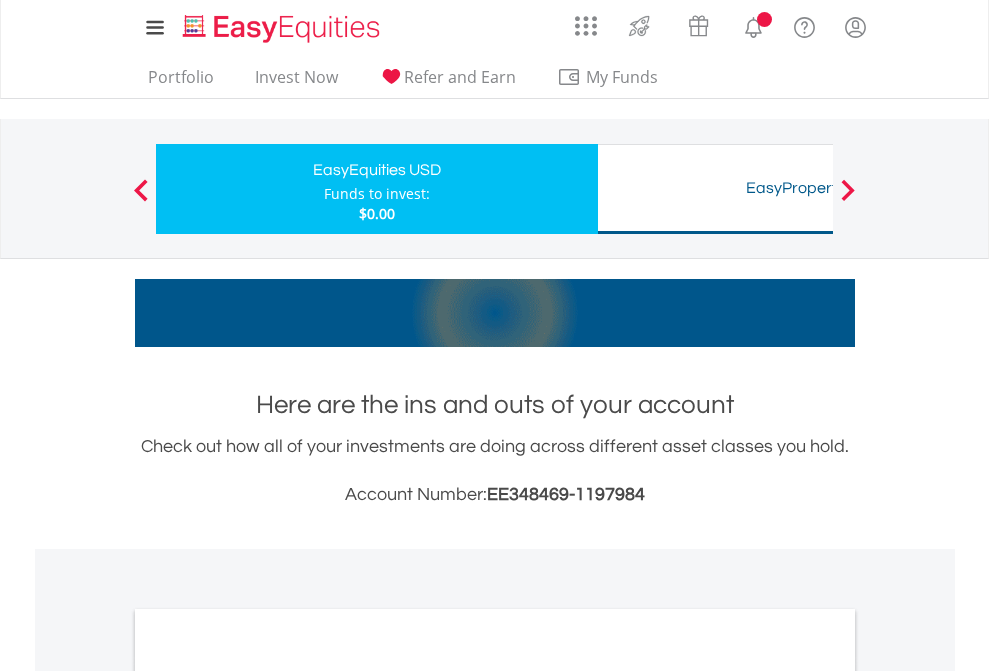 scroll, scrollTop: 0, scrollLeft: 0, axis: both 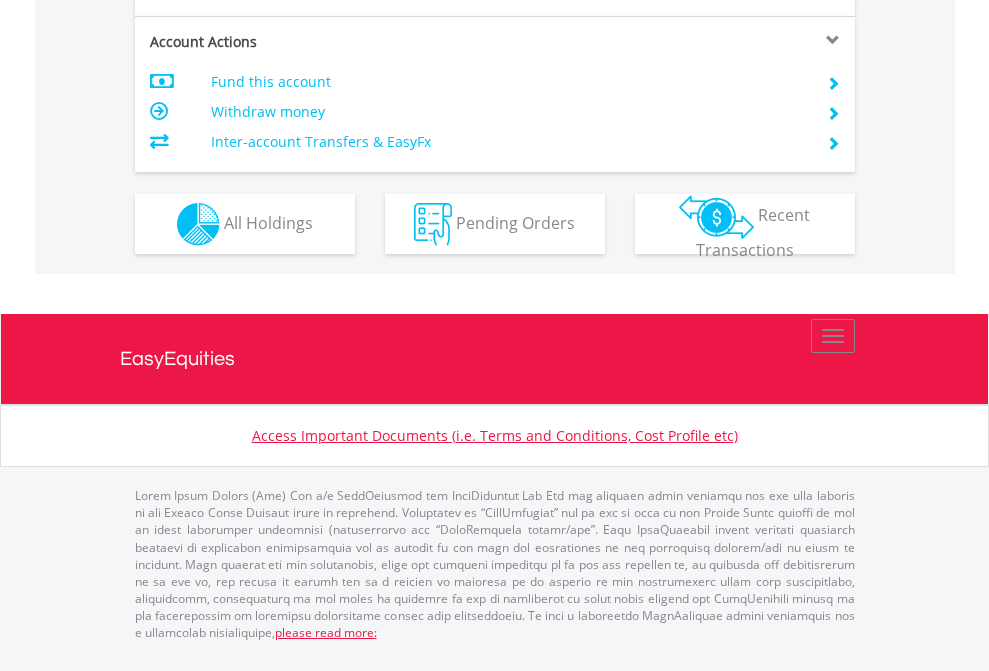 click on "Investment types" at bounding box center [706, -337] 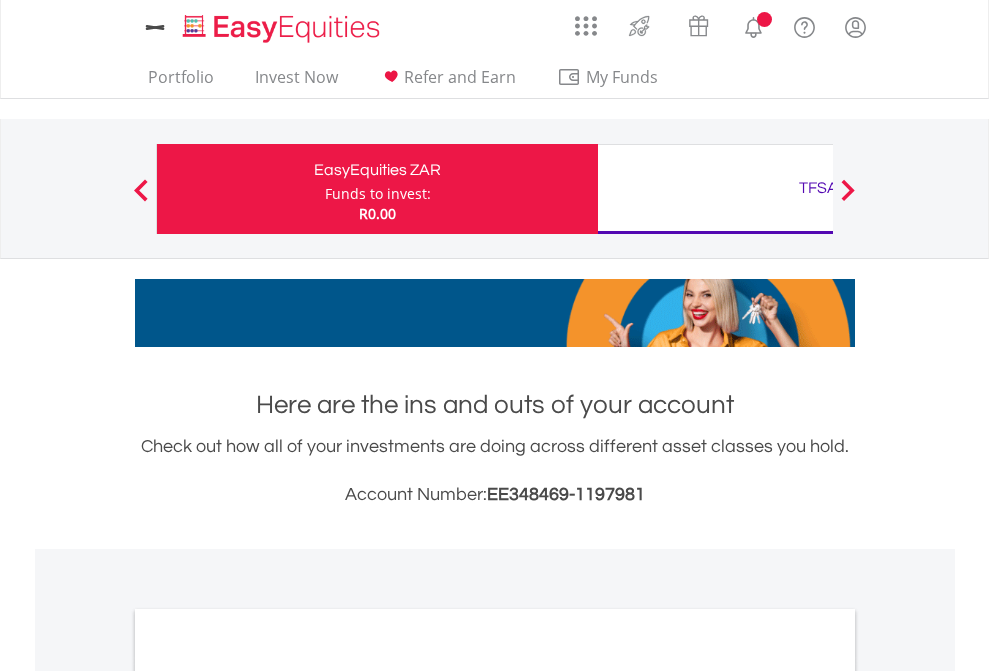 scroll, scrollTop: 0, scrollLeft: 0, axis: both 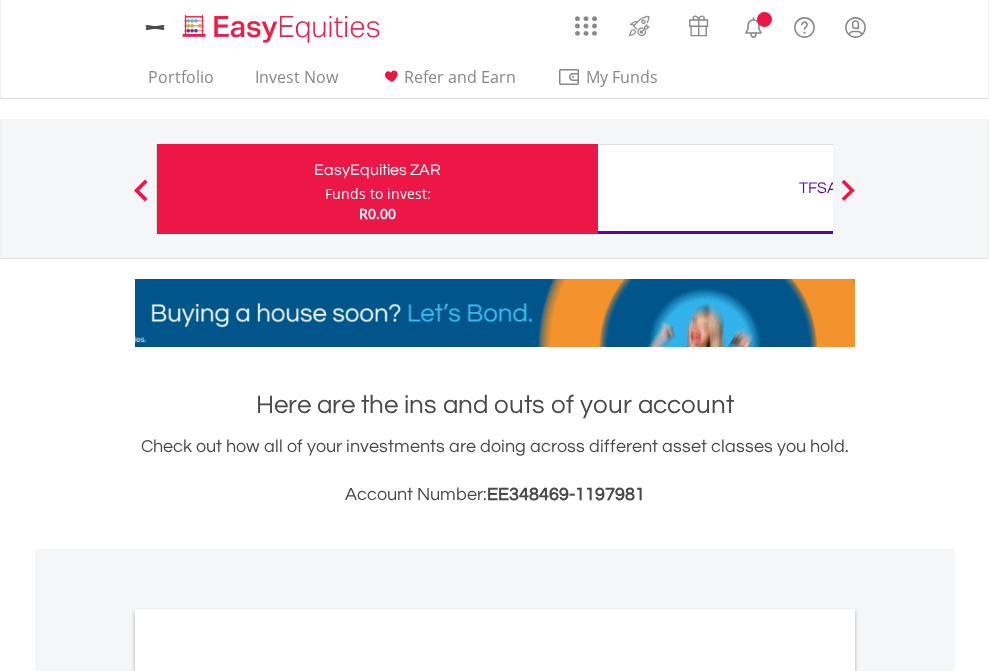 click on "All Holdings" at bounding box center (268, 1096) 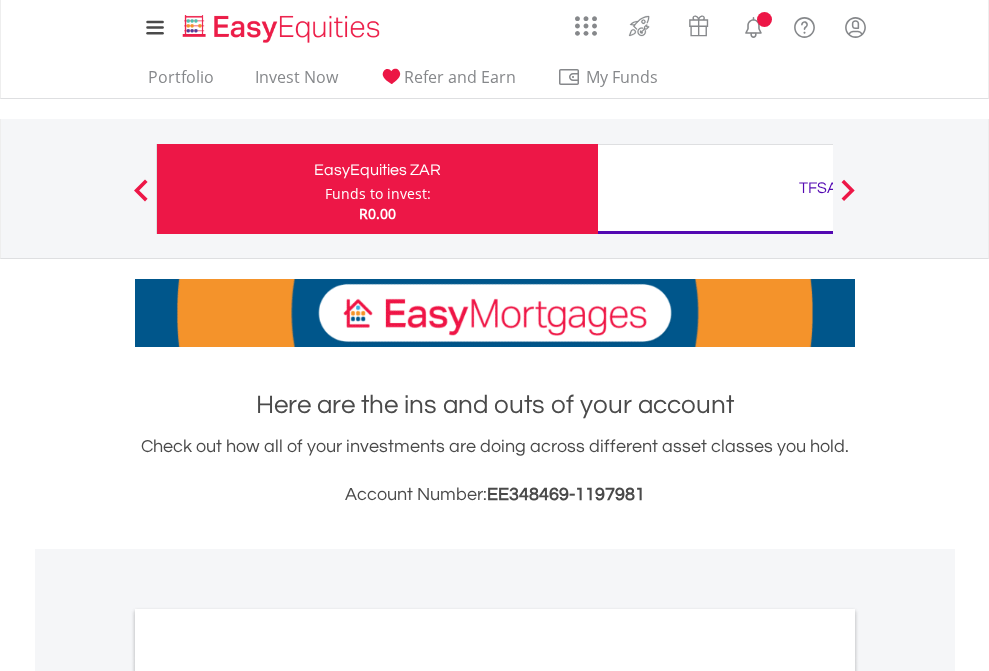 scroll, scrollTop: 1202, scrollLeft: 0, axis: vertical 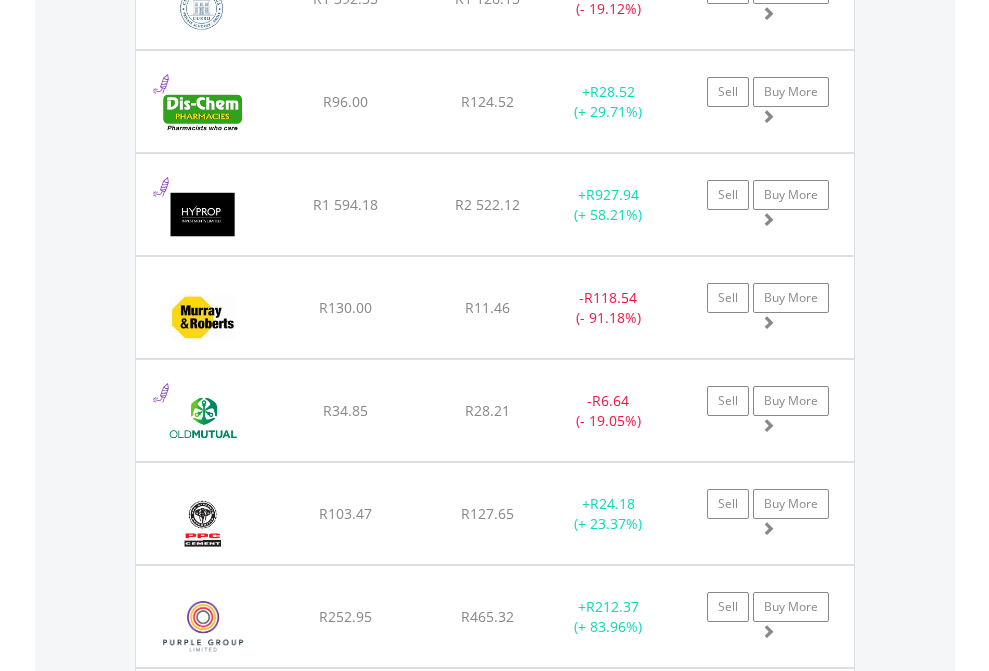 click on "TFSA" at bounding box center (818, -2156) 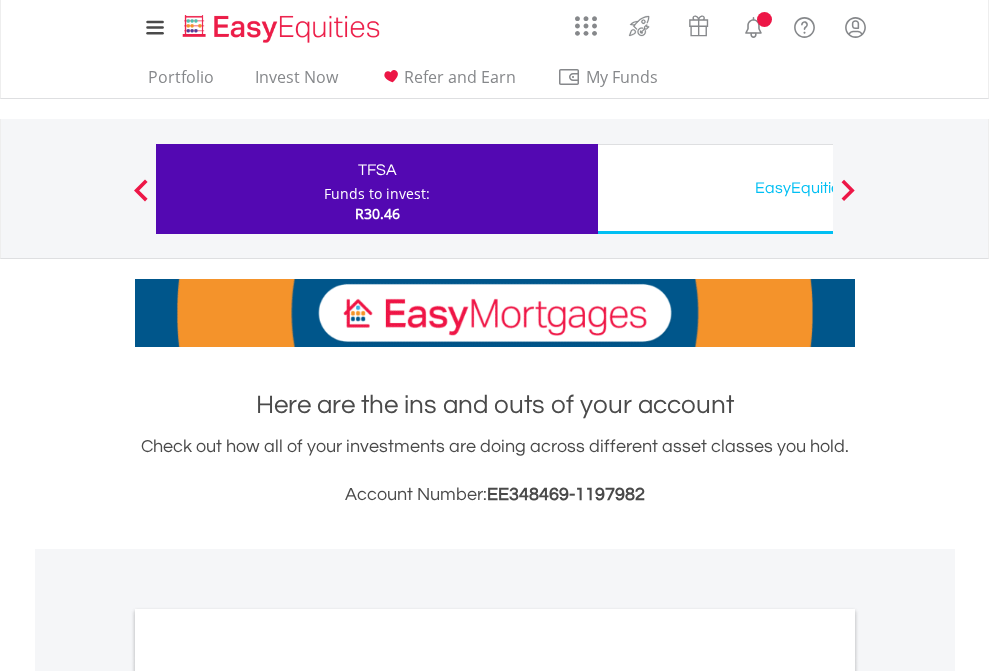 scroll, scrollTop: 0, scrollLeft: 0, axis: both 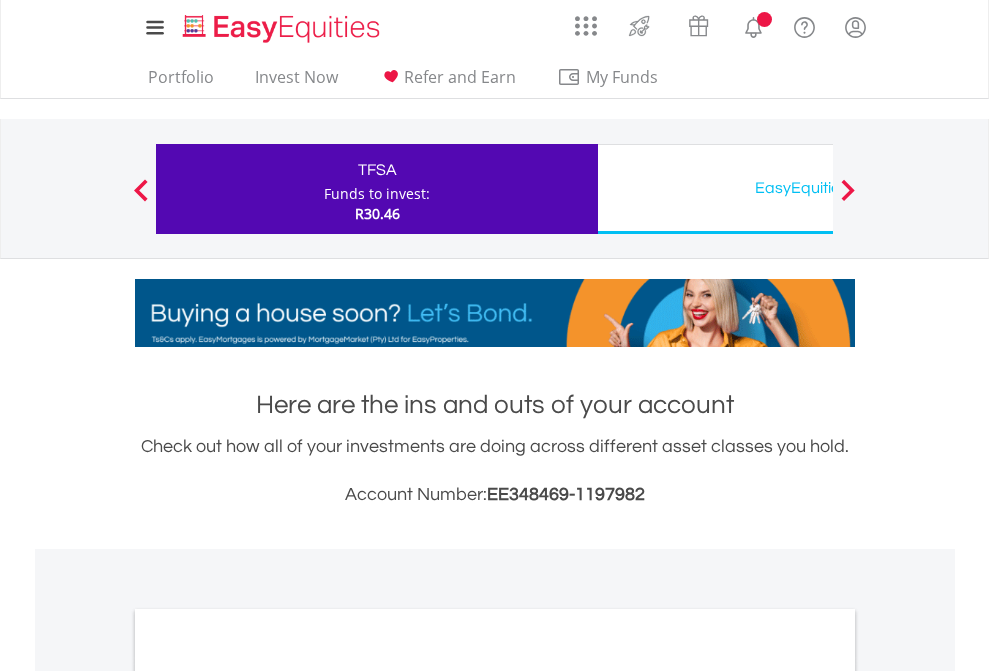click on "All Holdings" at bounding box center [268, 1096] 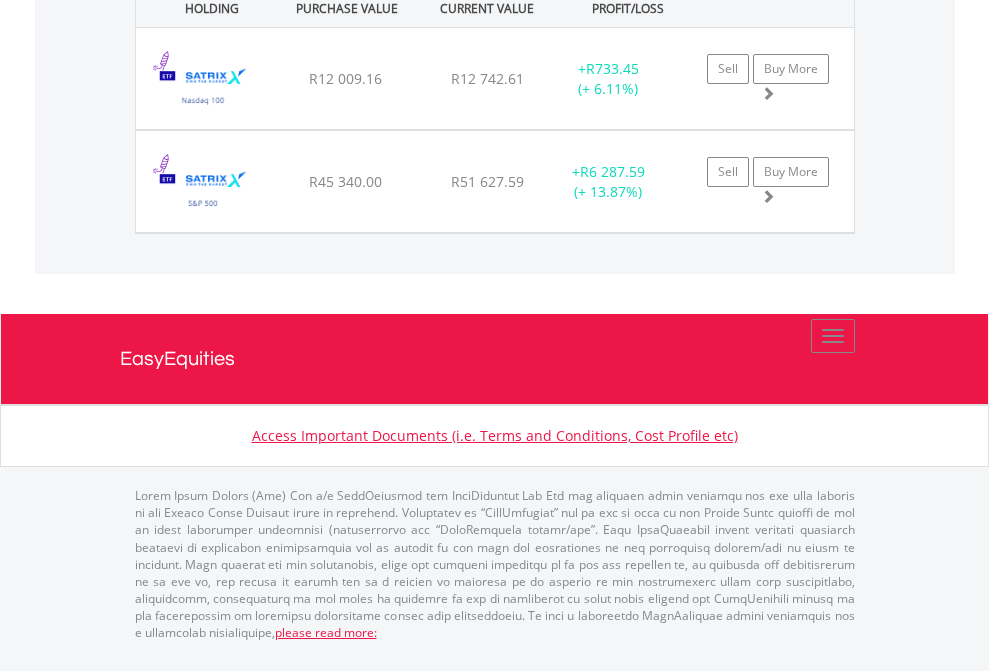 scroll, scrollTop: 144, scrollLeft: 0, axis: vertical 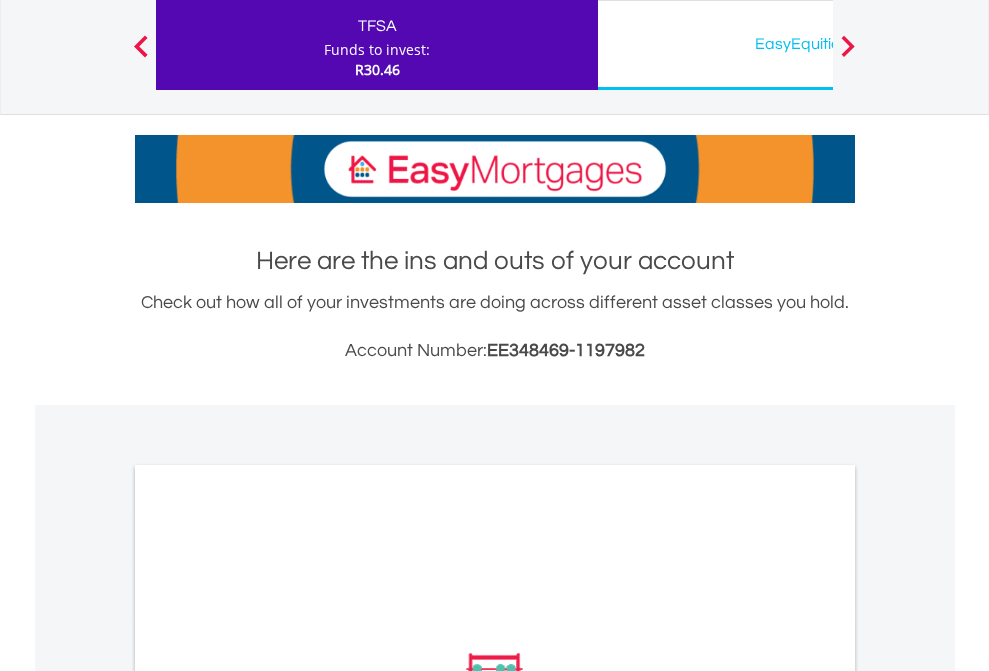 click on "EasyEquities USD" at bounding box center (818, 44) 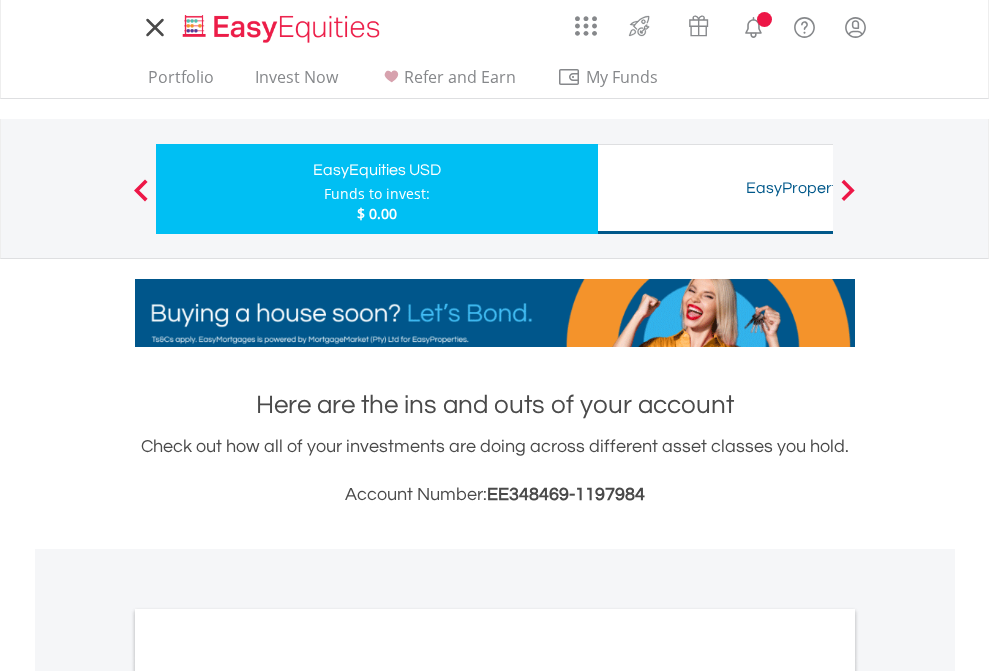 scroll, scrollTop: 0, scrollLeft: 0, axis: both 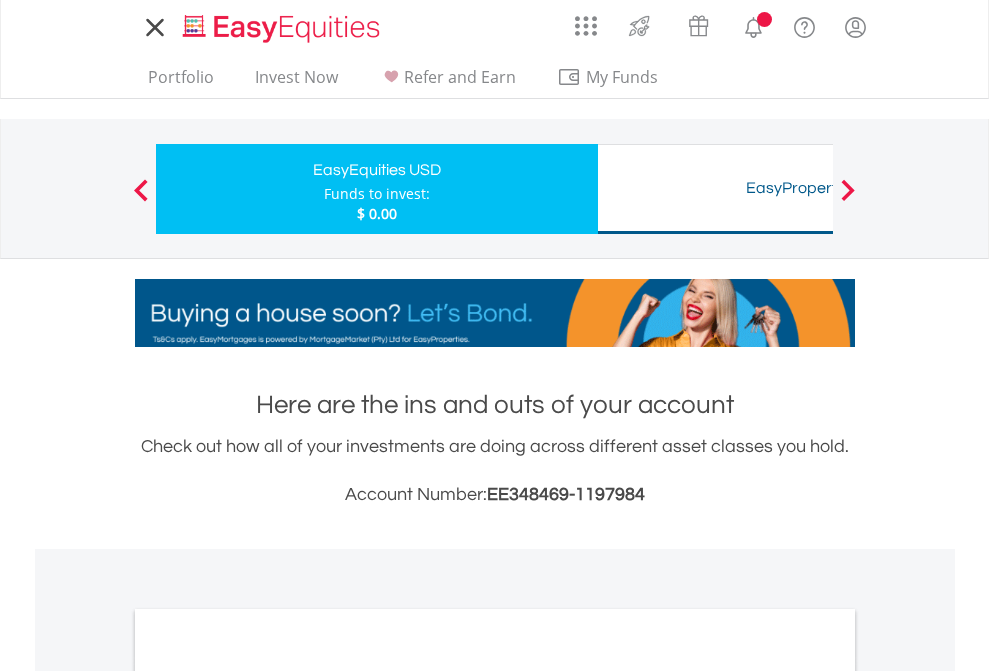 click on "All Holdings" at bounding box center (268, 1096) 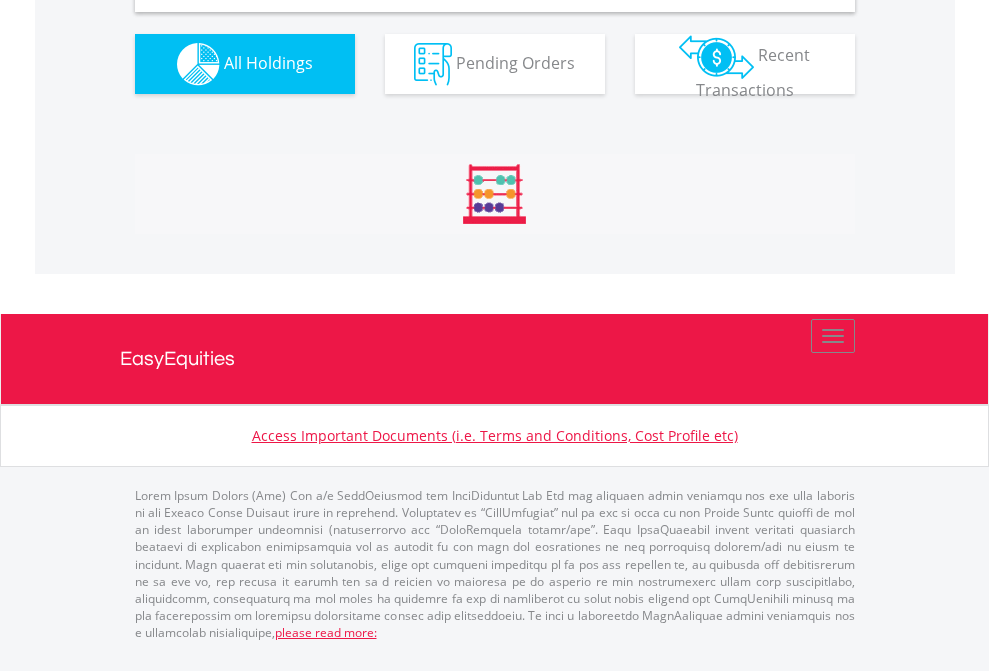 scroll, scrollTop: 1933, scrollLeft: 0, axis: vertical 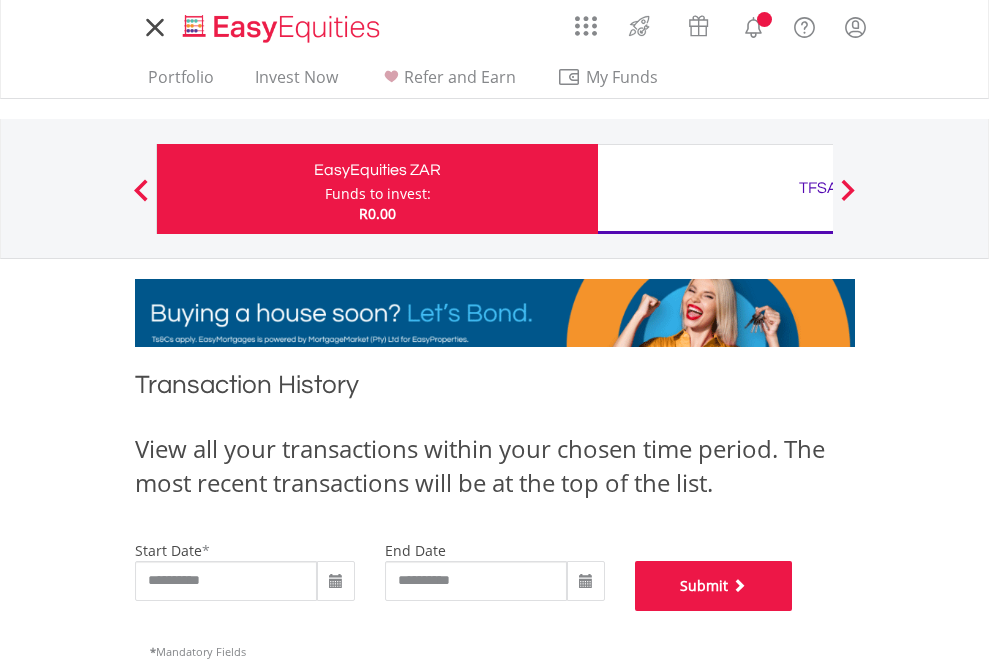 click on "Submit" at bounding box center (714, 586) 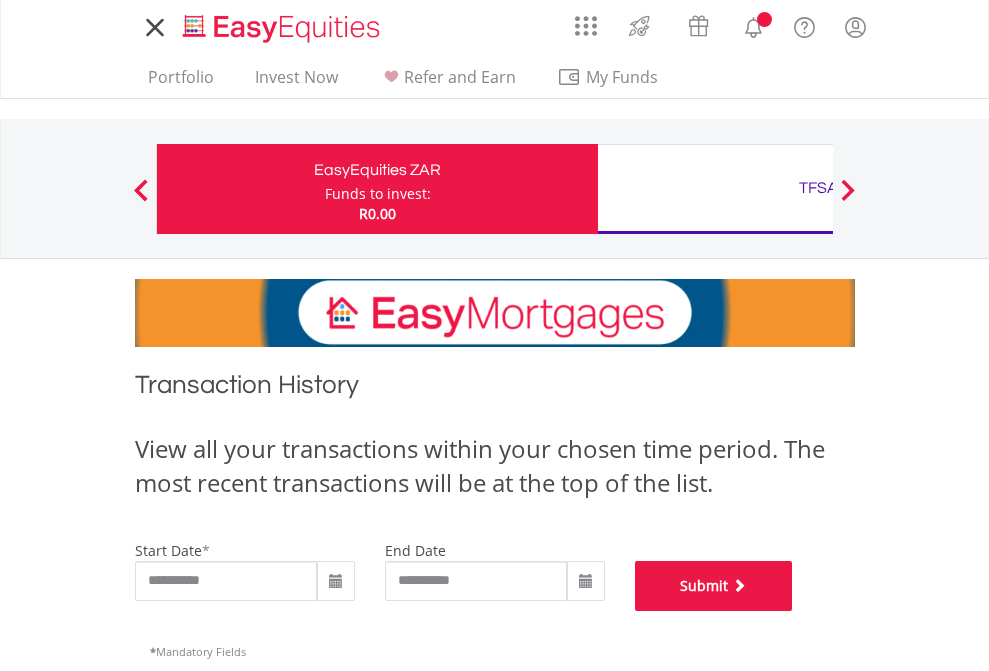 scroll, scrollTop: 811, scrollLeft: 0, axis: vertical 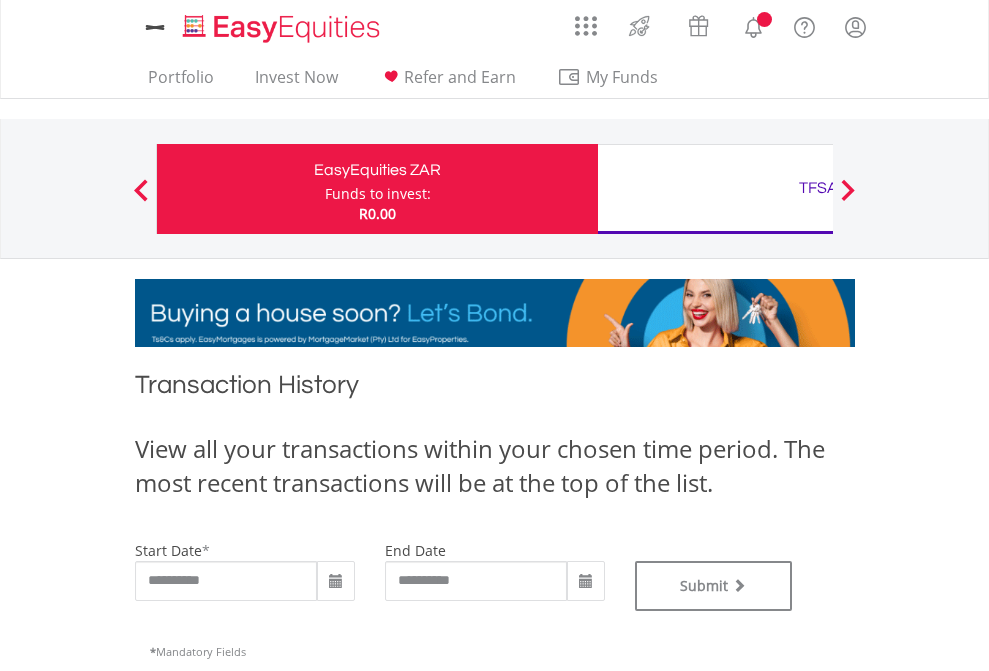 click on "TFSA" at bounding box center [818, 188] 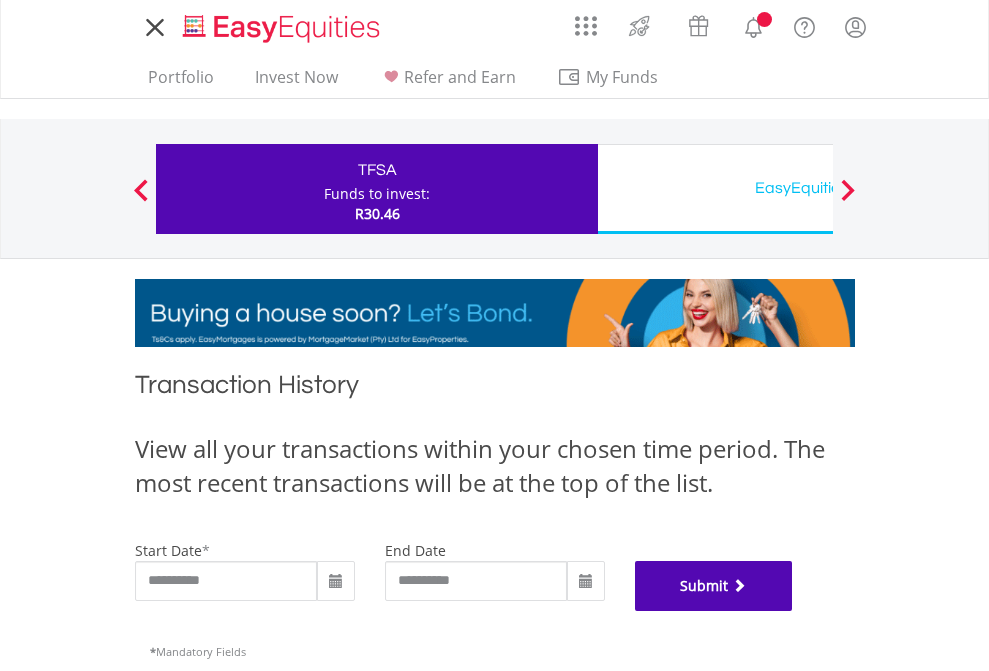 click on "Submit" at bounding box center (714, 586) 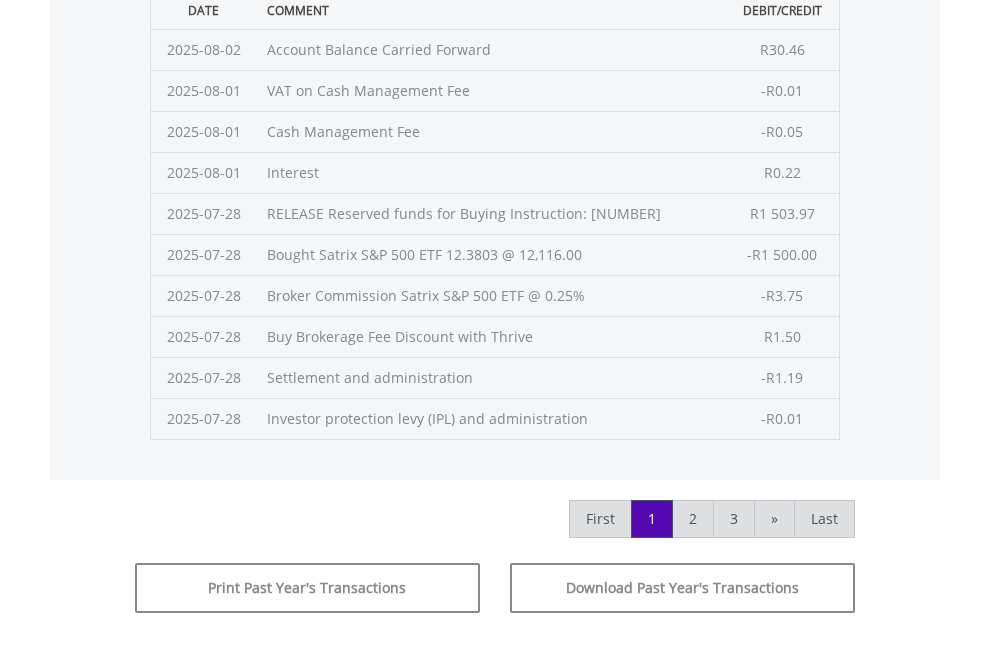 scroll, scrollTop: 811, scrollLeft: 0, axis: vertical 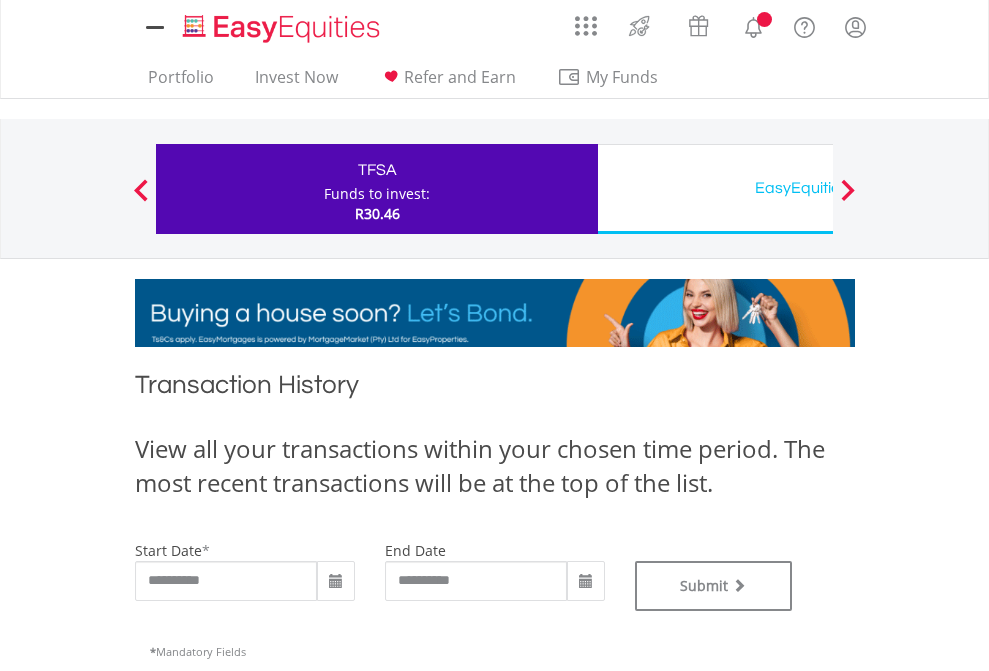 click on "EasyEquities USD" at bounding box center (818, 188) 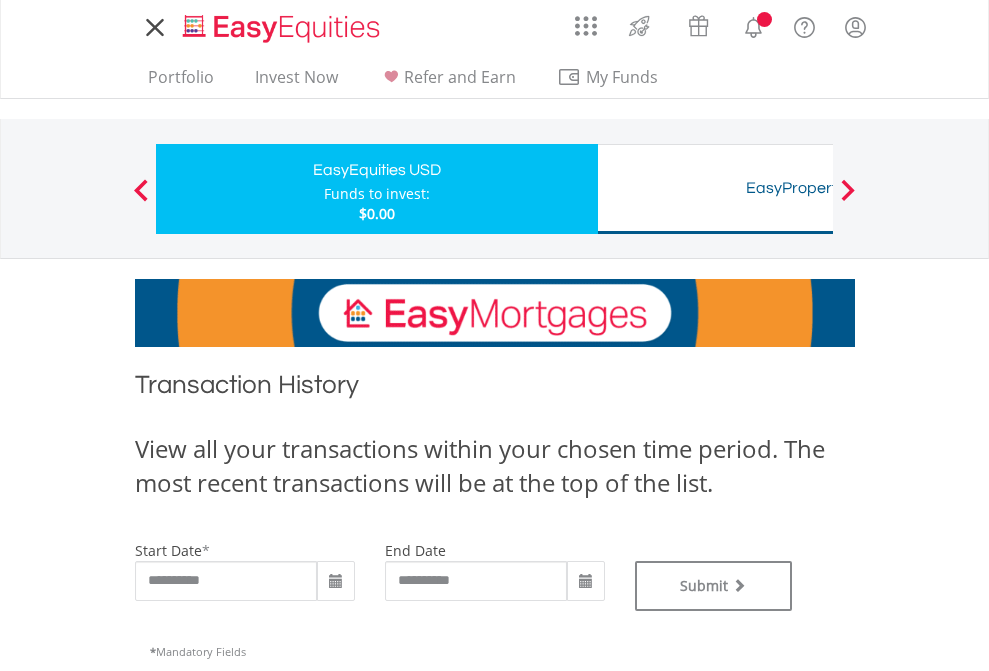 scroll, scrollTop: 0, scrollLeft: 0, axis: both 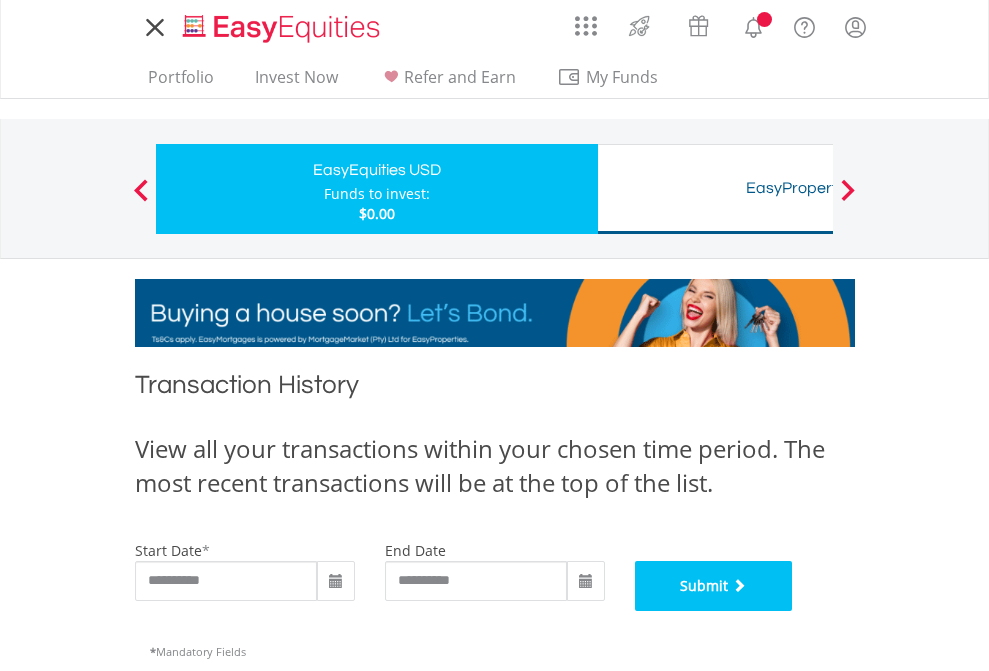 click on "Submit" at bounding box center (714, 586) 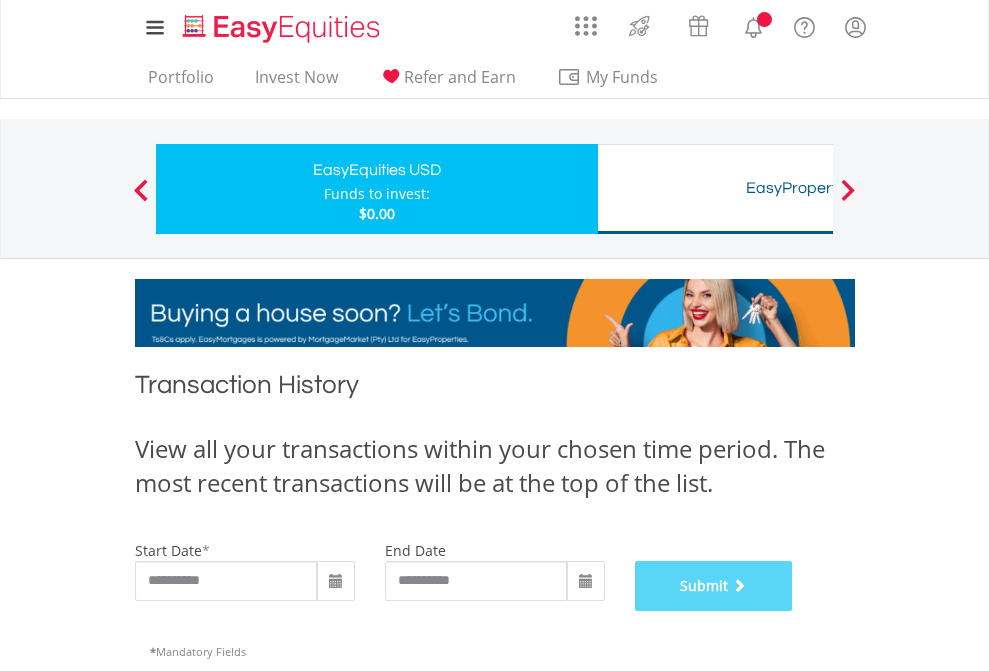 scroll, scrollTop: 811, scrollLeft: 0, axis: vertical 